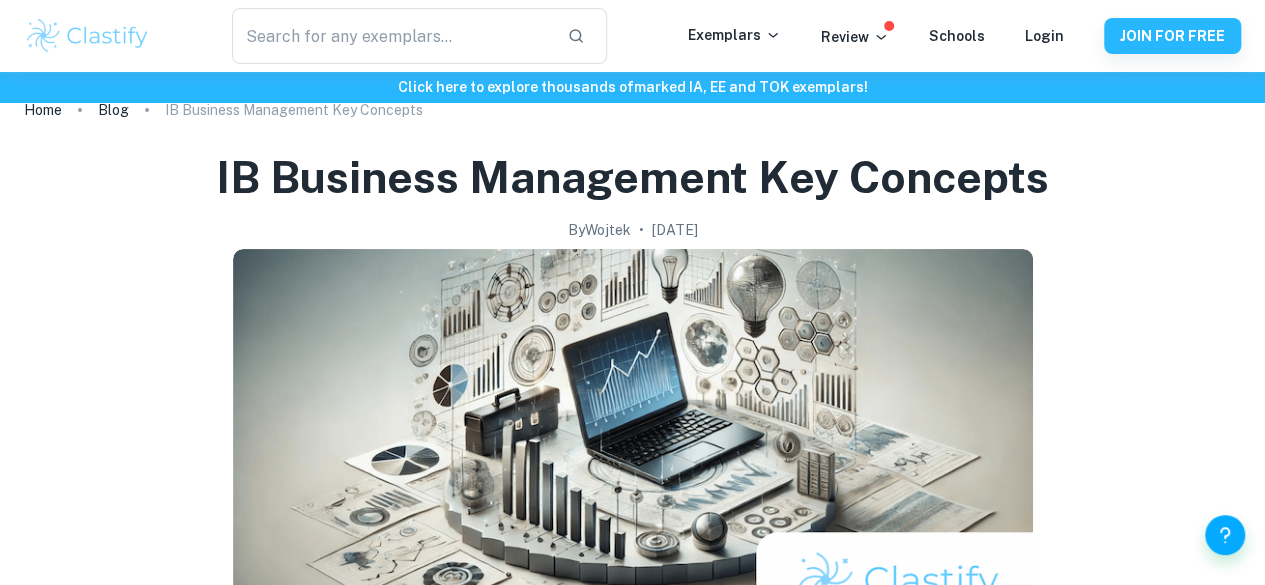 scroll, scrollTop: 0, scrollLeft: 0, axis: both 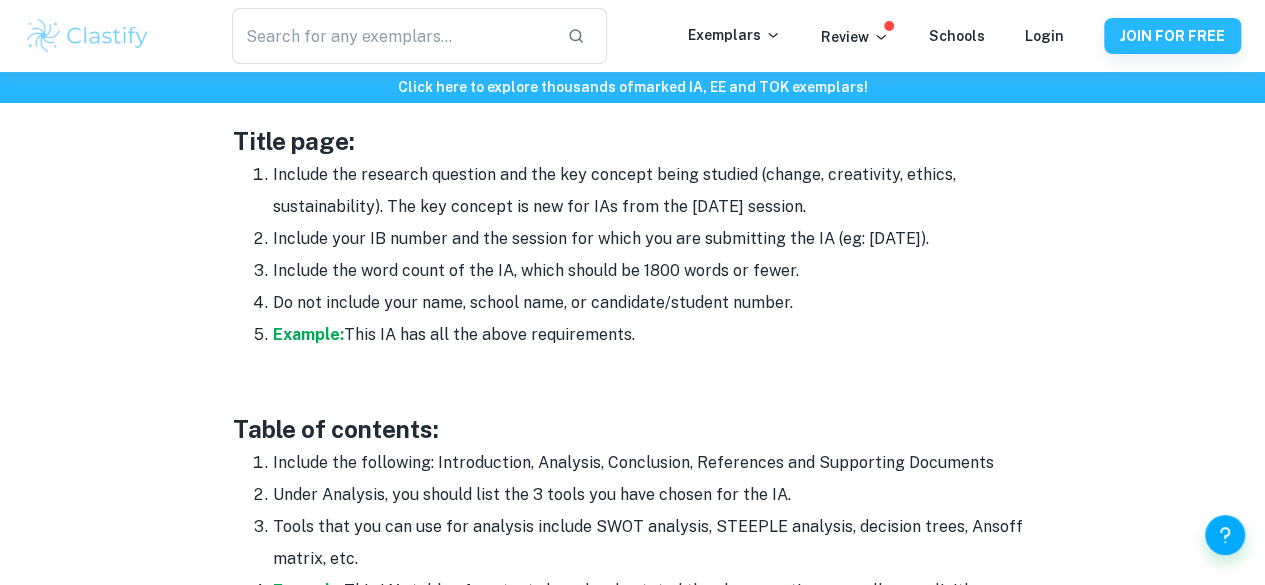 click on "Include your IB number and the session for which you are submitting the IA (eg: May 2024)." at bounding box center (653, 239) 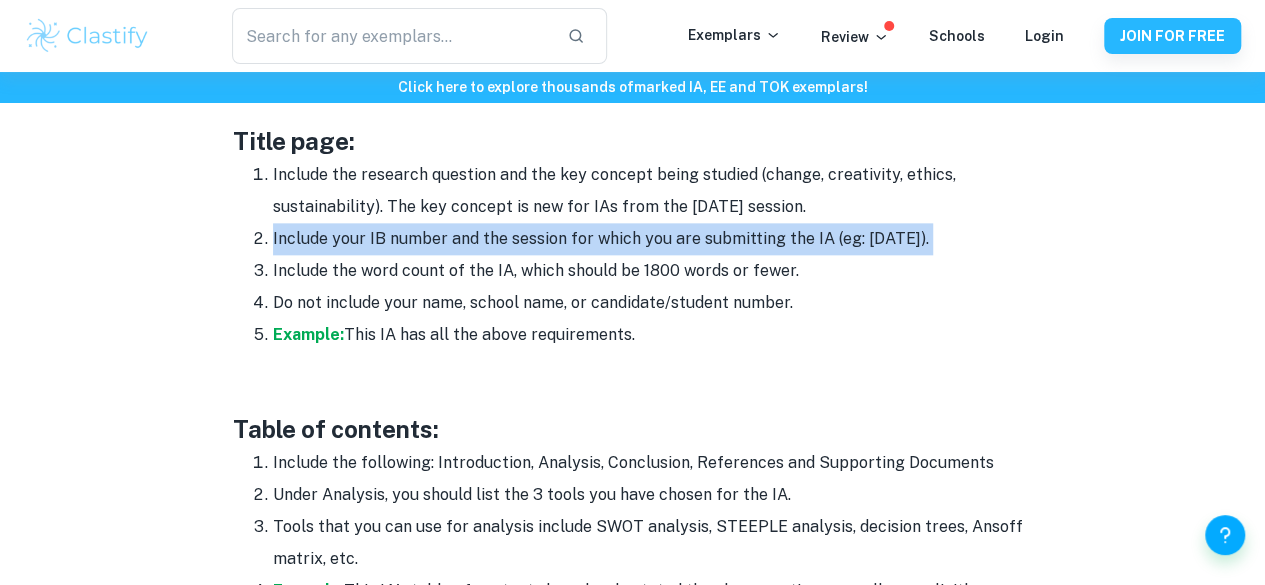 click on "Include your IB number and the session for which you are submitting the IA (eg: May 2024)." at bounding box center [653, 239] 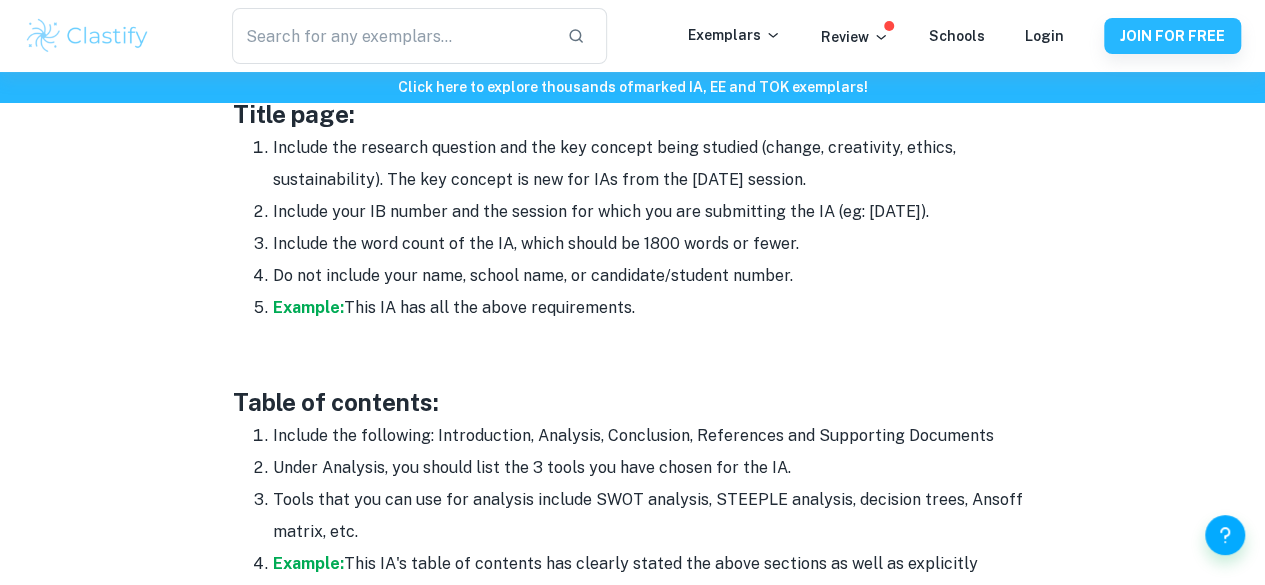 scroll, scrollTop: 1156, scrollLeft: 0, axis: vertical 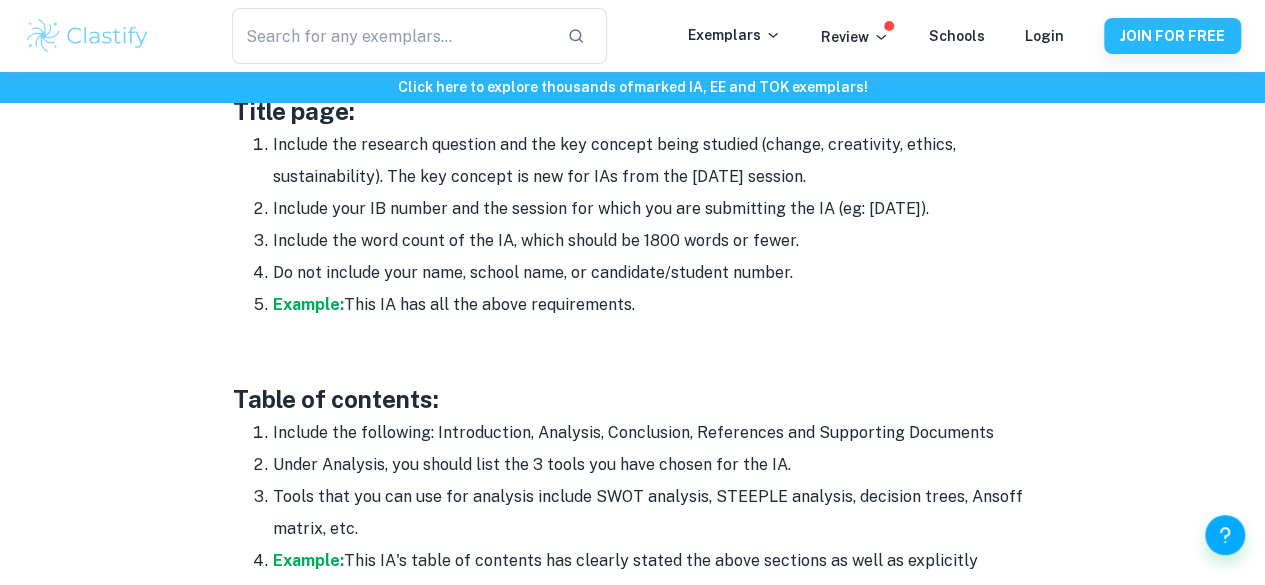 click on "Include the word count of the IA, which should be 1800 words or fewer." at bounding box center [653, 241] 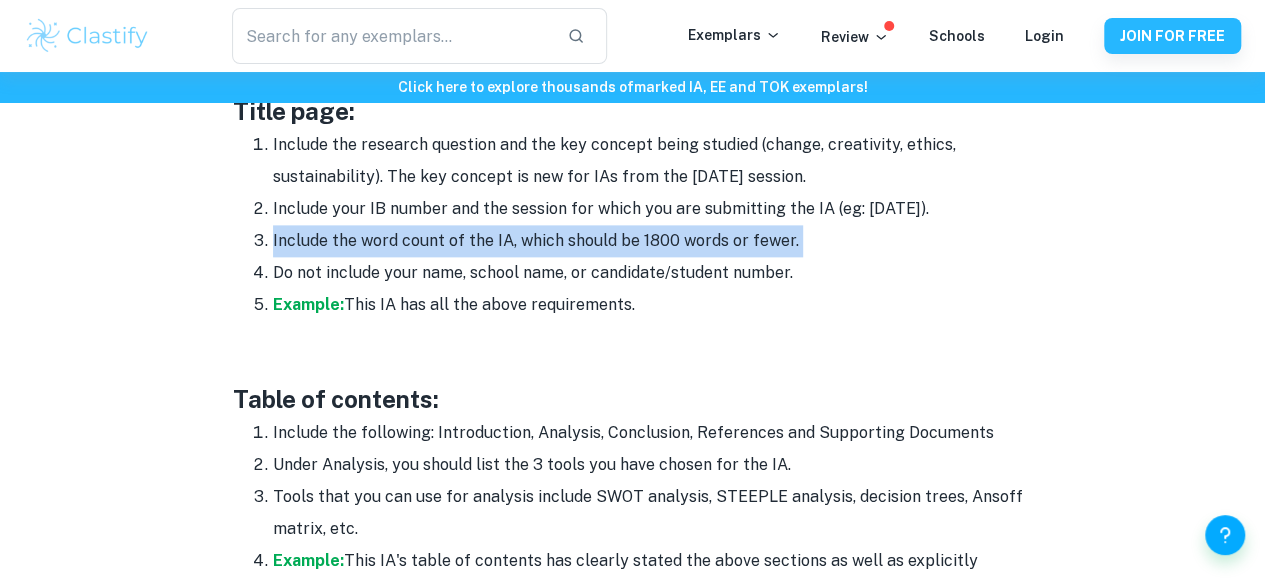 click on "Include the word count of the IA, which should be 1800 words or fewer." at bounding box center [653, 241] 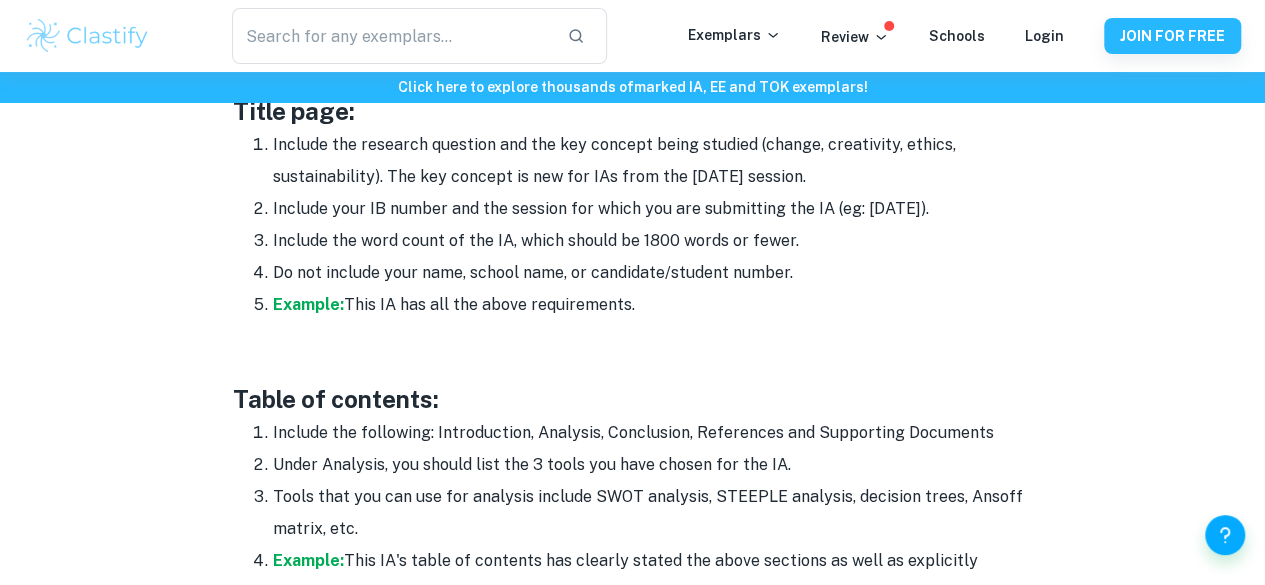 scroll, scrollTop: 1199, scrollLeft: 0, axis: vertical 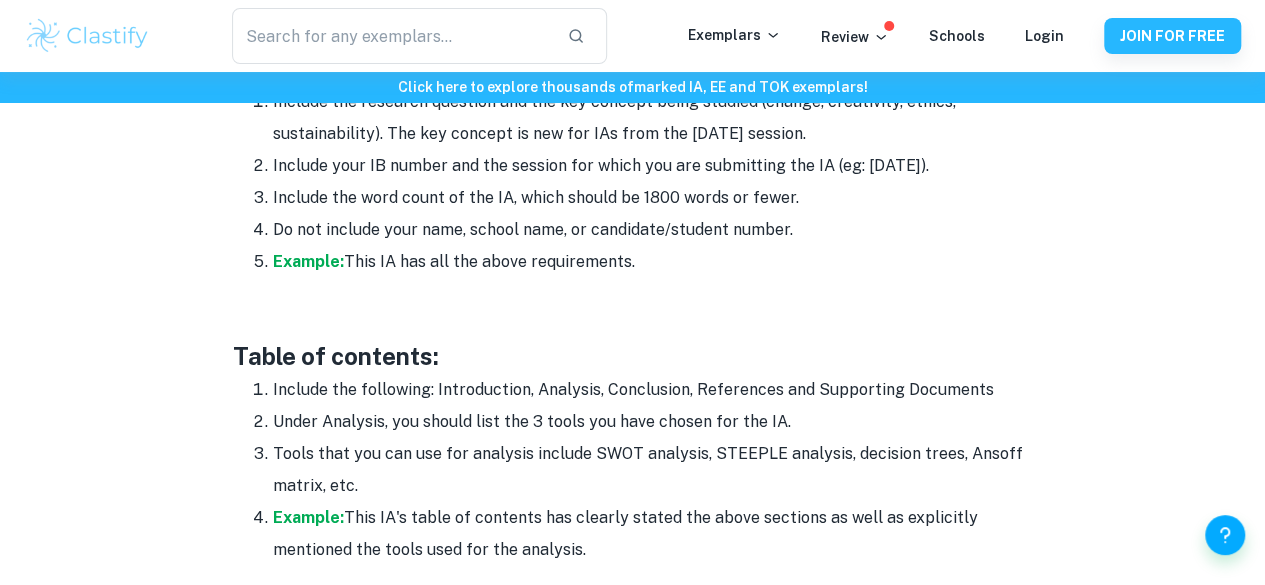 click on "Do not include your name, school name, or candidate/student number." at bounding box center (653, 230) 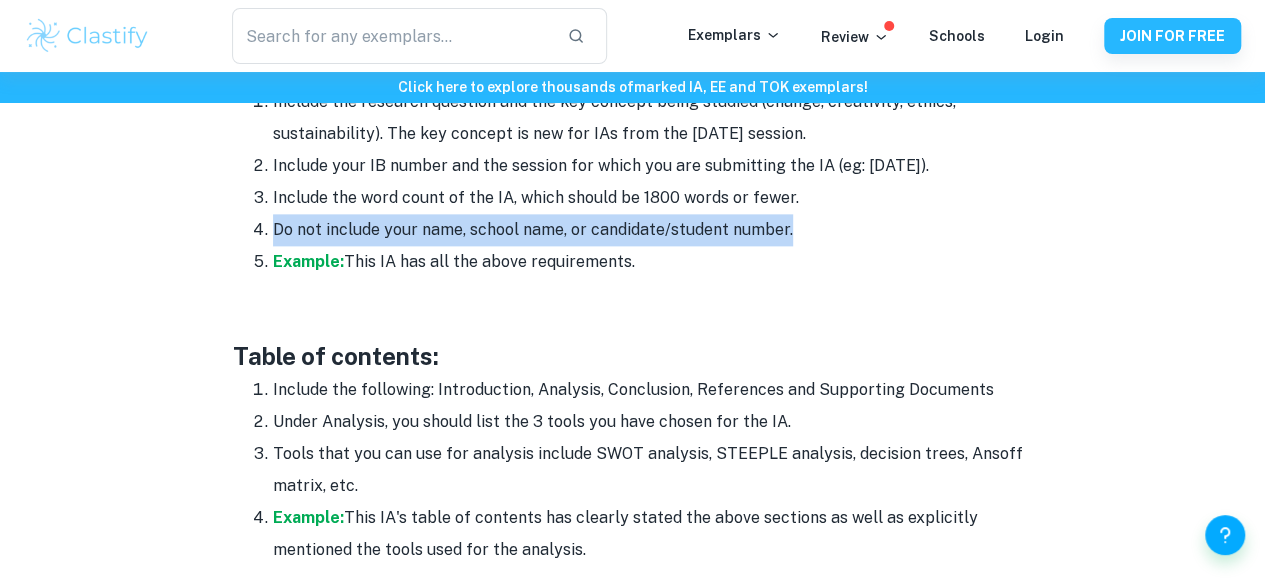 click on "Do not include your name, school name, or candidate/student number." at bounding box center [653, 230] 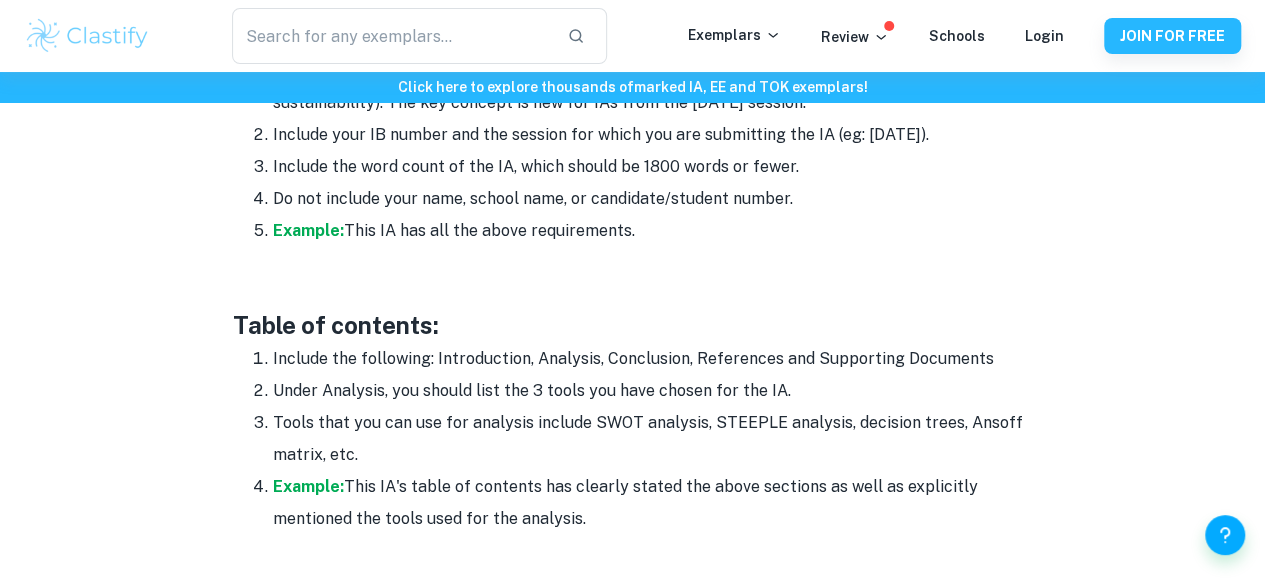 scroll, scrollTop: 1231, scrollLeft: 0, axis: vertical 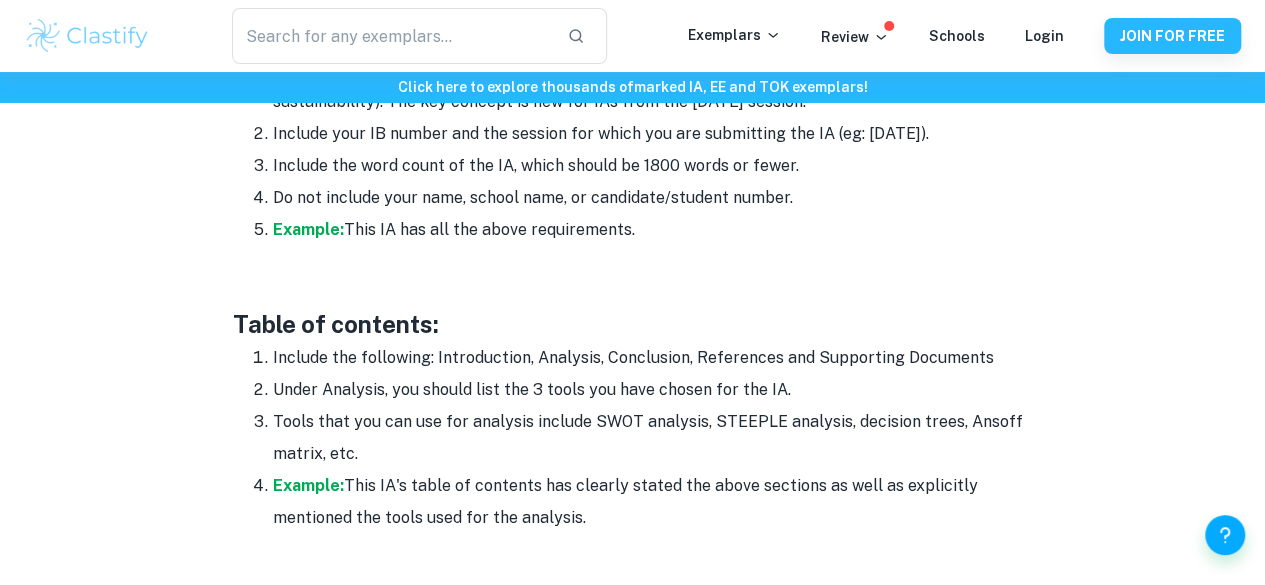 click on "Example:  This IA has all the above requirements." at bounding box center [653, 230] 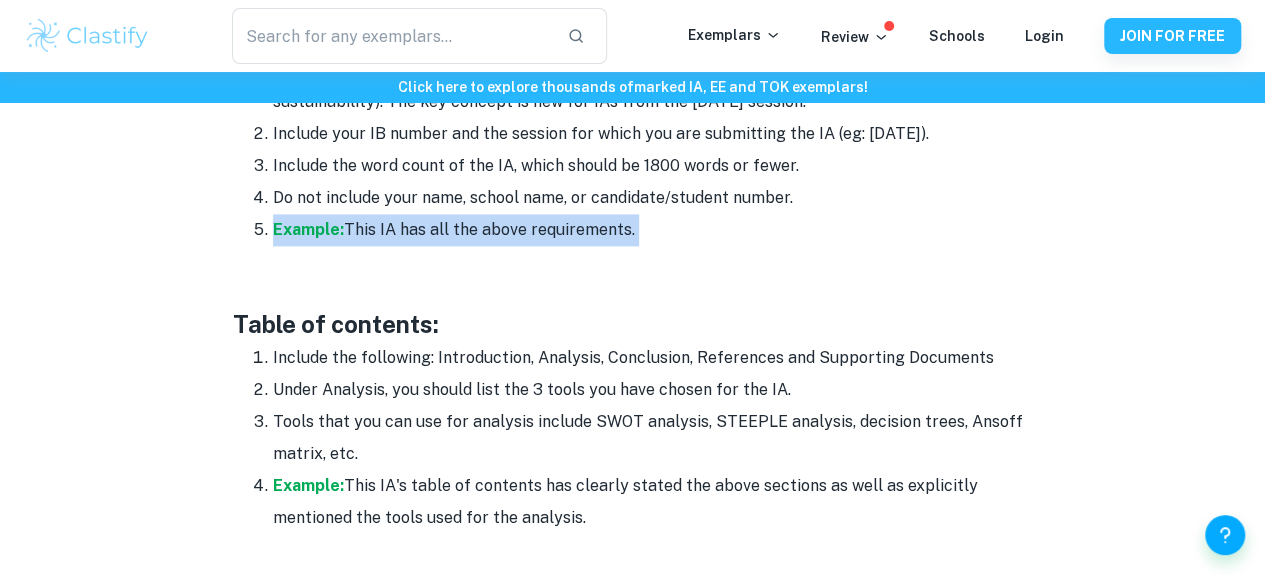 click on "Example:  This IA has all the above requirements." at bounding box center [653, 230] 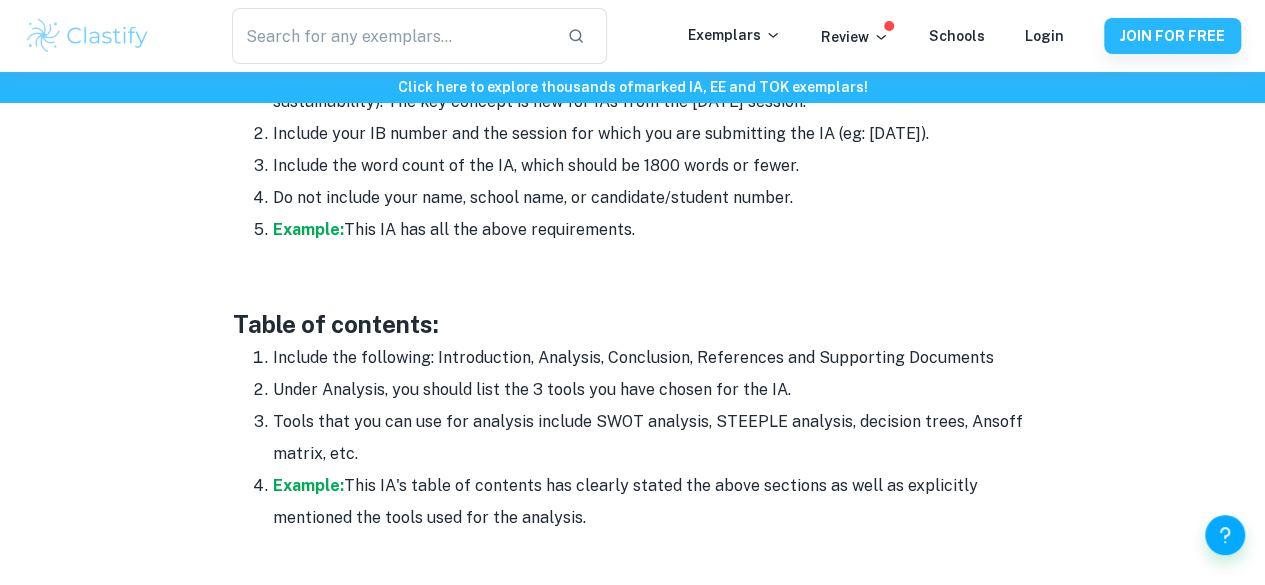 click at bounding box center [633, 291] 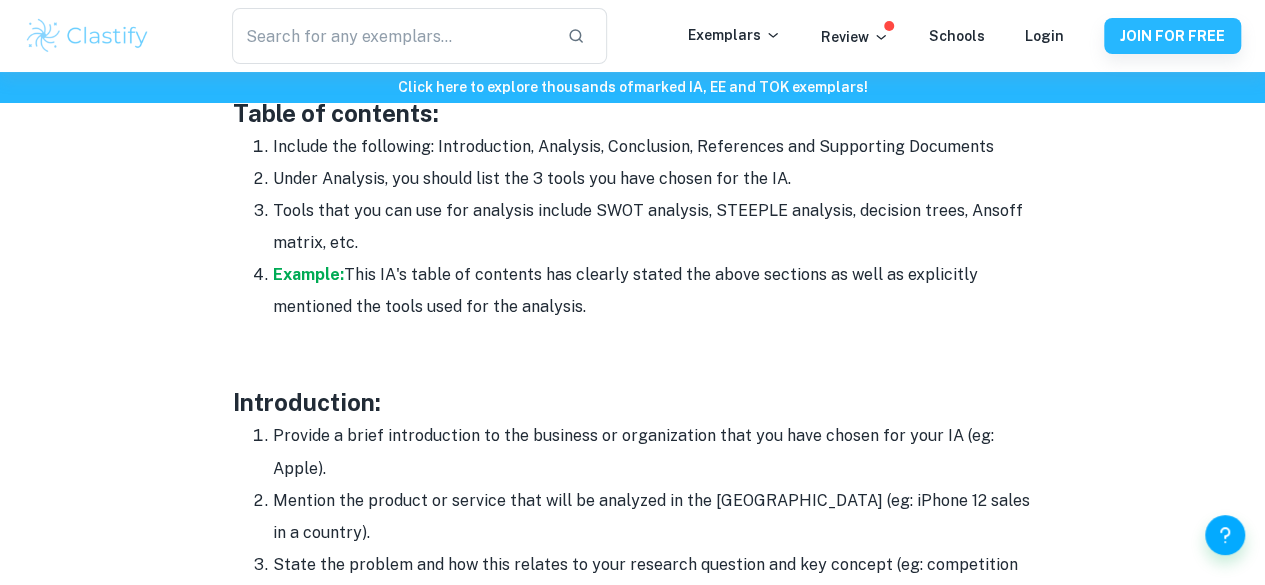 scroll, scrollTop: 1443, scrollLeft: 0, axis: vertical 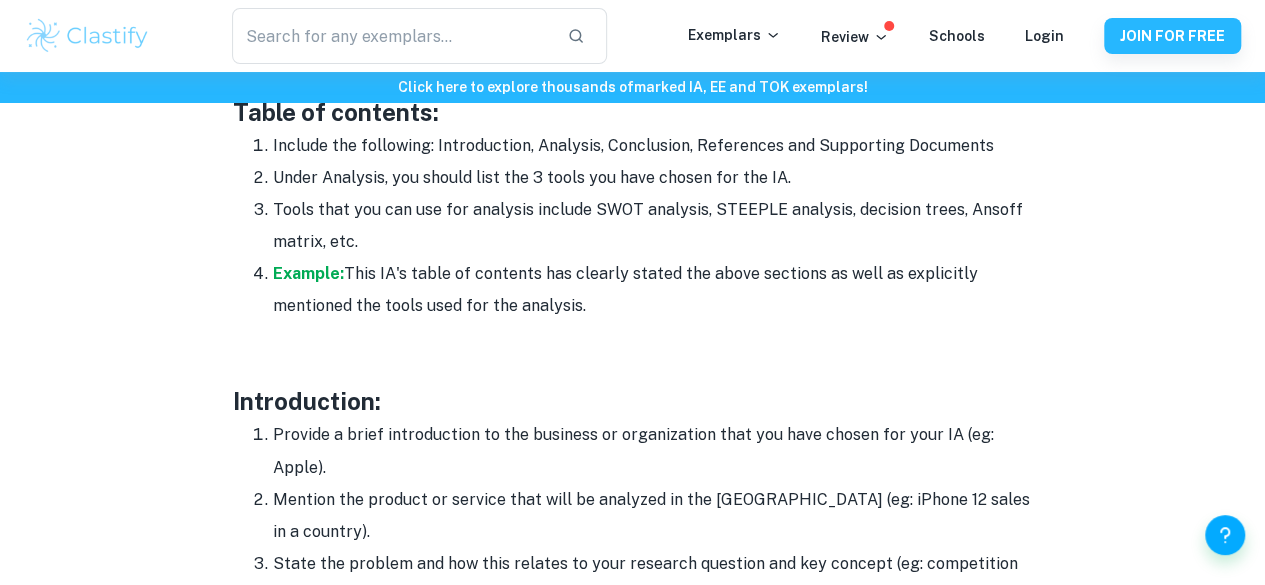 click at bounding box center [633, 368] 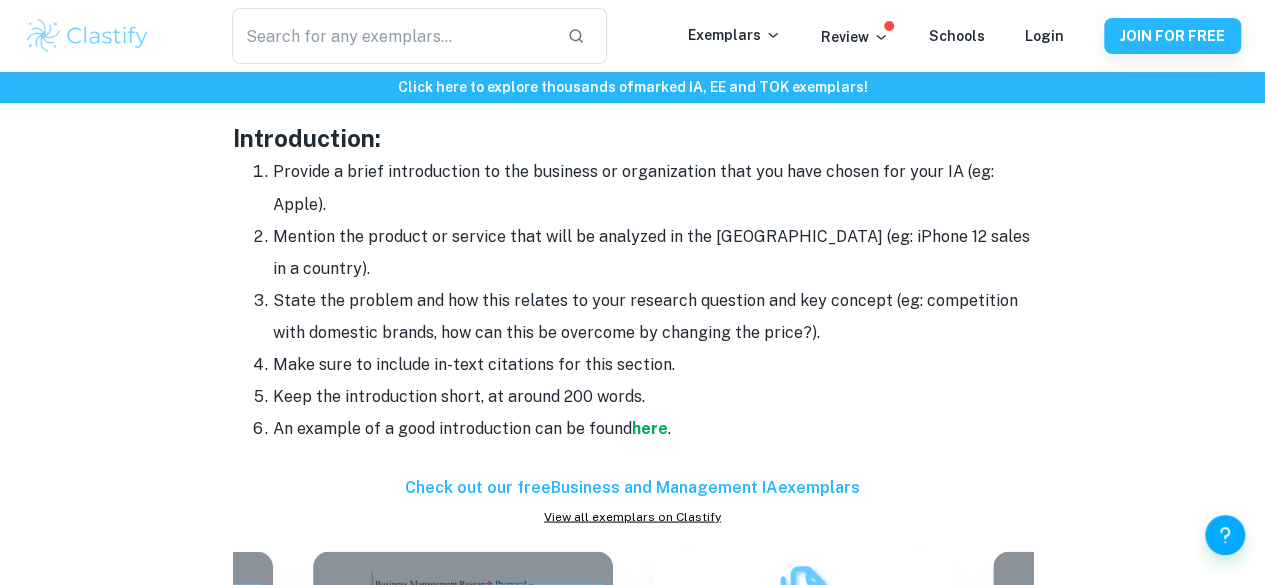 scroll, scrollTop: 1708, scrollLeft: 0, axis: vertical 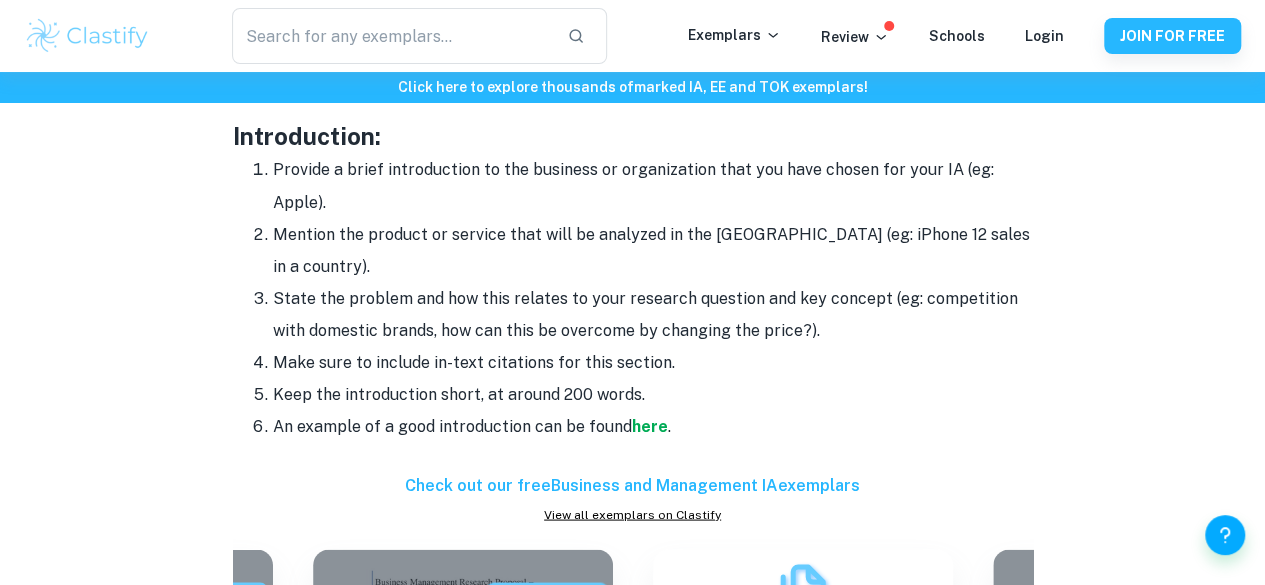 click on "Keep the introduction short, at around 200 words." at bounding box center (653, 394) 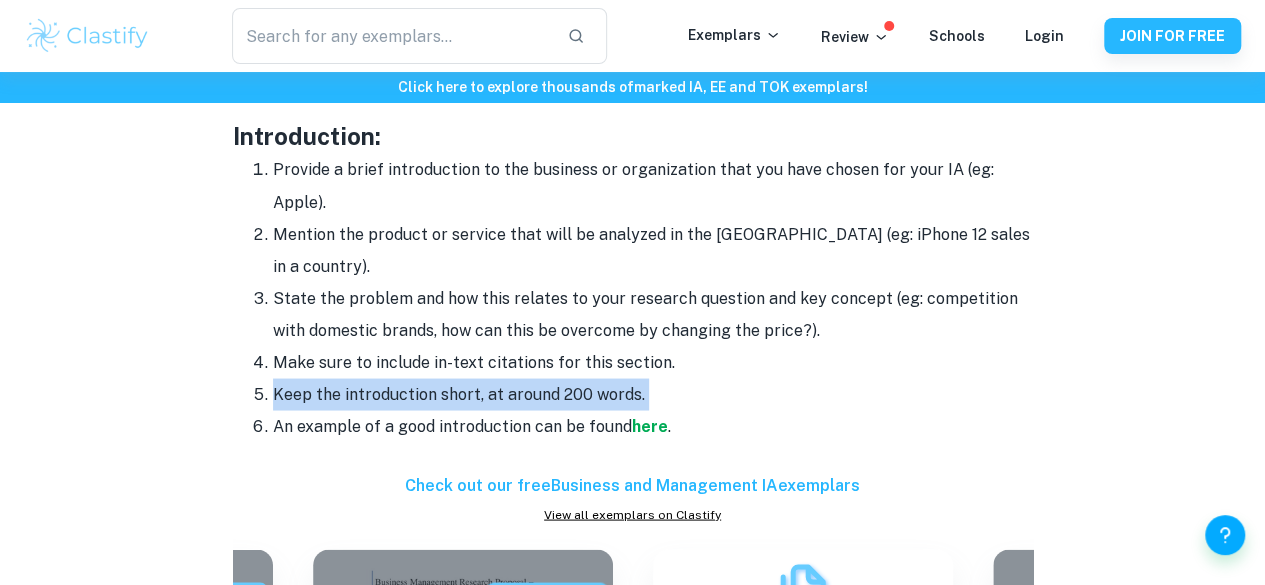 click on "Keep the introduction short, at around 200 words." at bounding box center [653, 394] 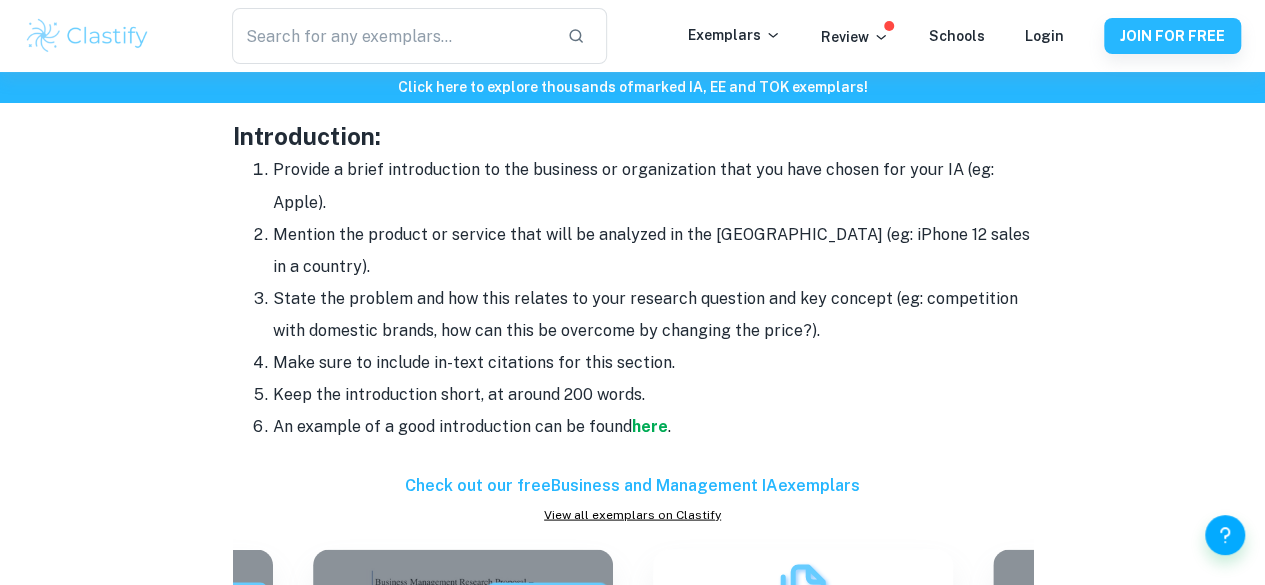 click on "Keep the introduction short, at around 200 words." at bounding box center (653, 394) 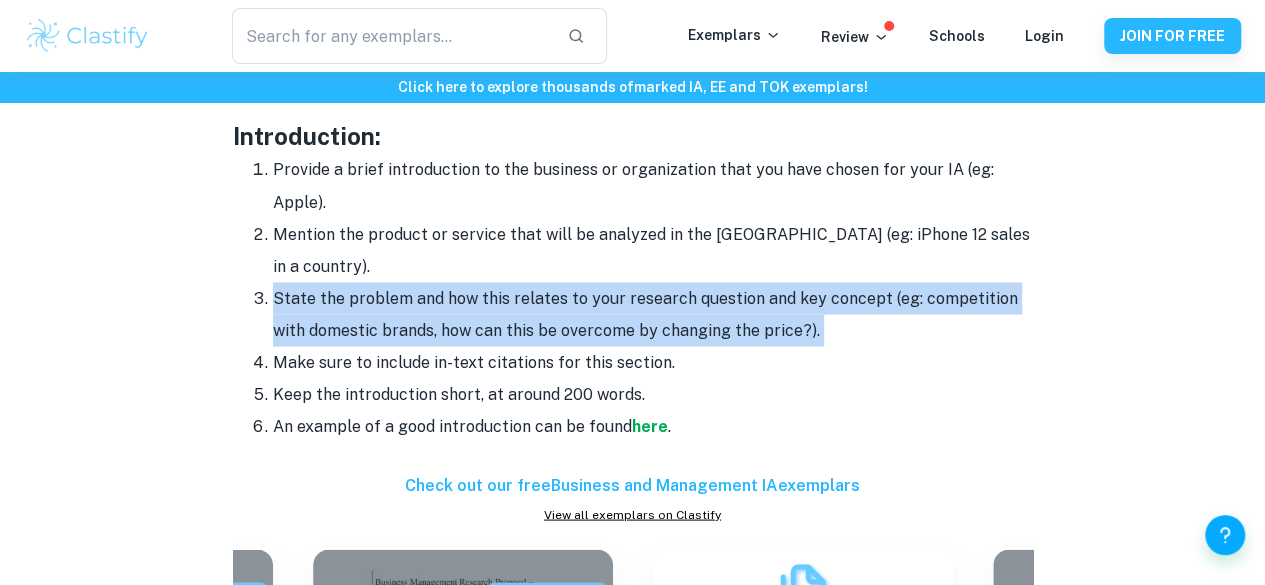 click on "State the problem and how this relates to your research question and key concept (eg: competition with domestic brands, how can this be overcome by changing the price?)." at bounding box center (653, 314) 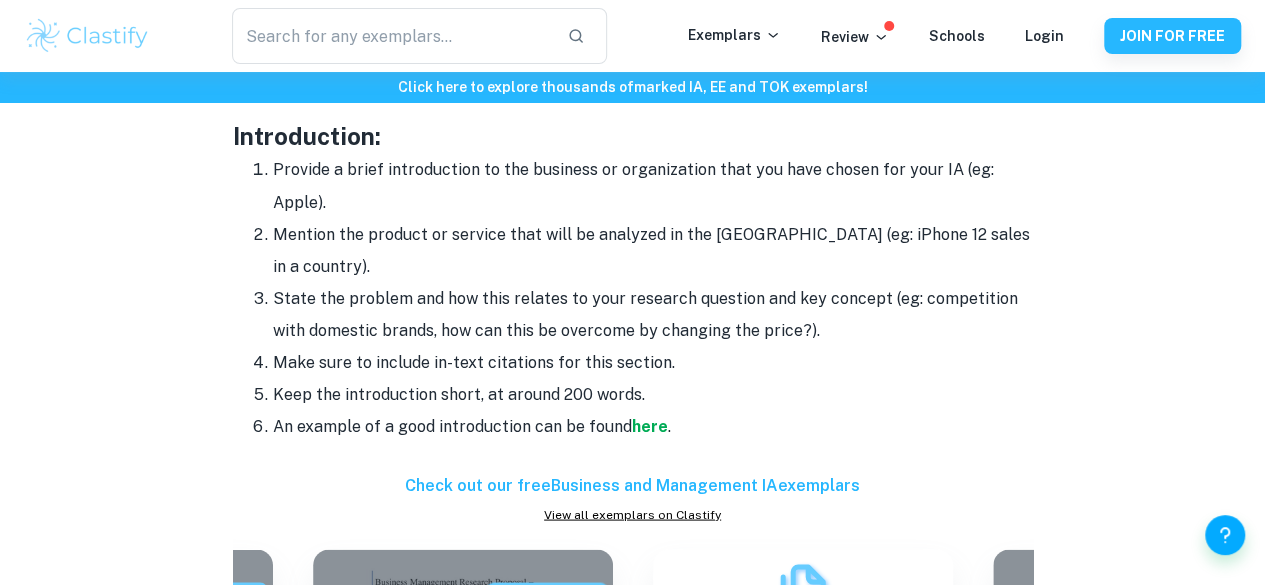 click on "Keep the introduction short, at around 200 words." at bounding box center (653, 394) 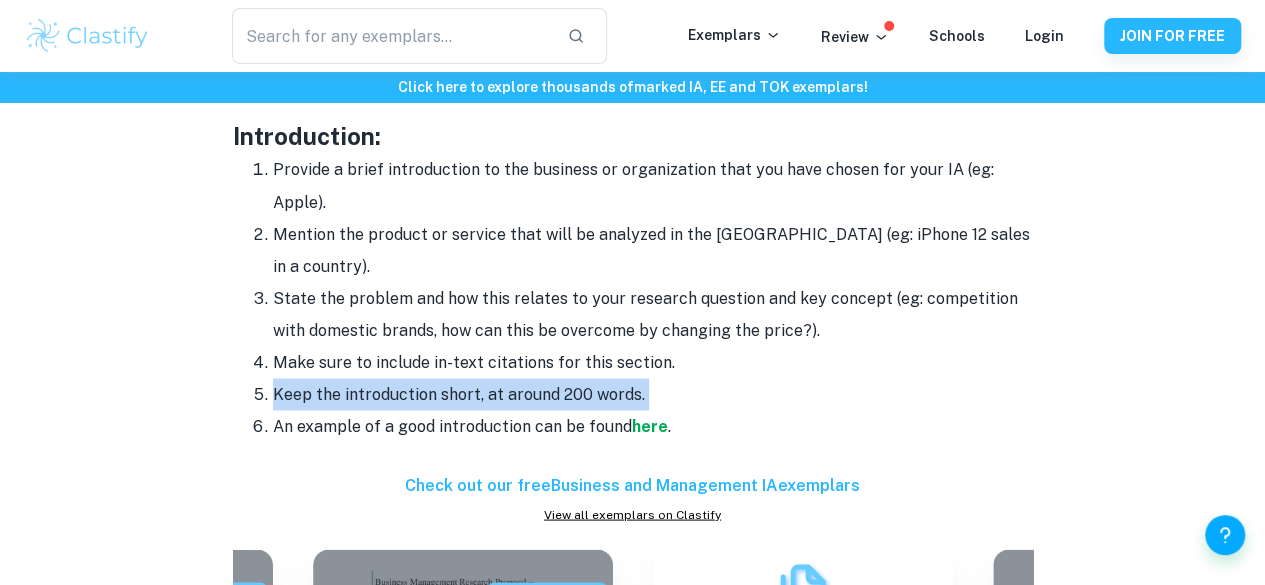 click on "Keep the introduction short, at around 200 words." at bounding box center [653, 394] 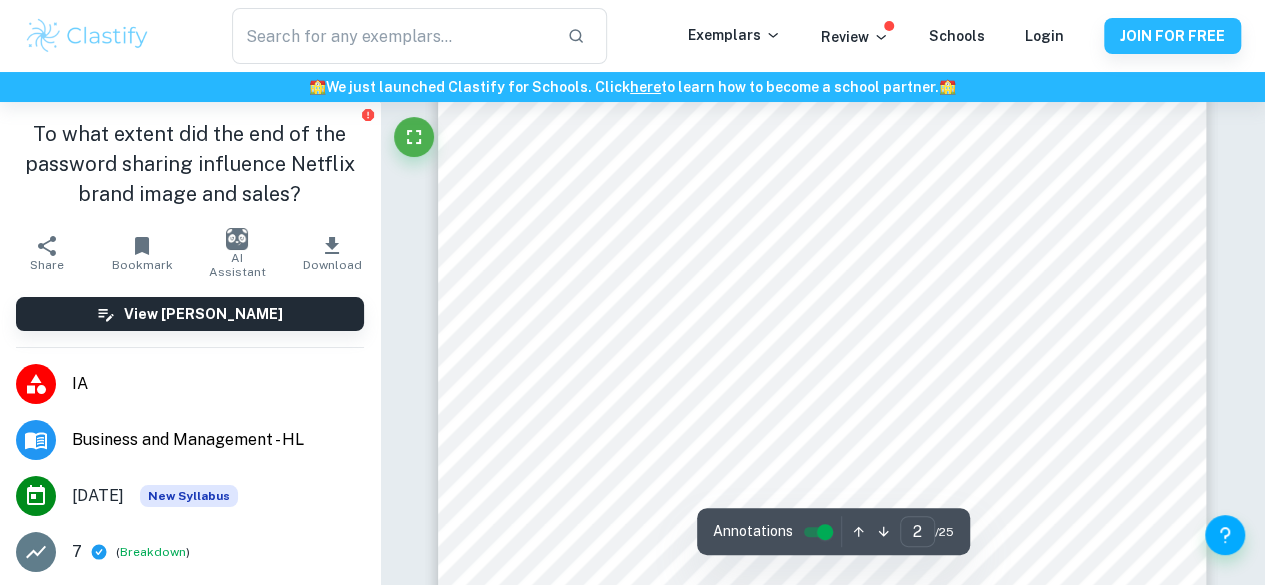 scroll, scrollTop: 1829, scrollLeft: 0, axis: vertical 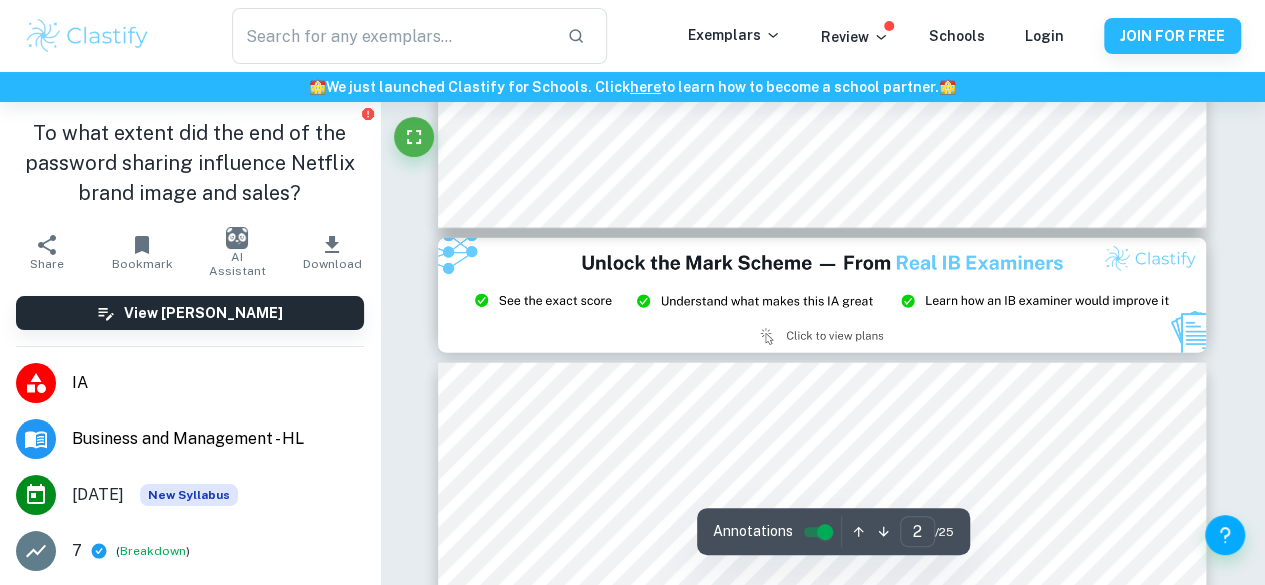 type on "3" 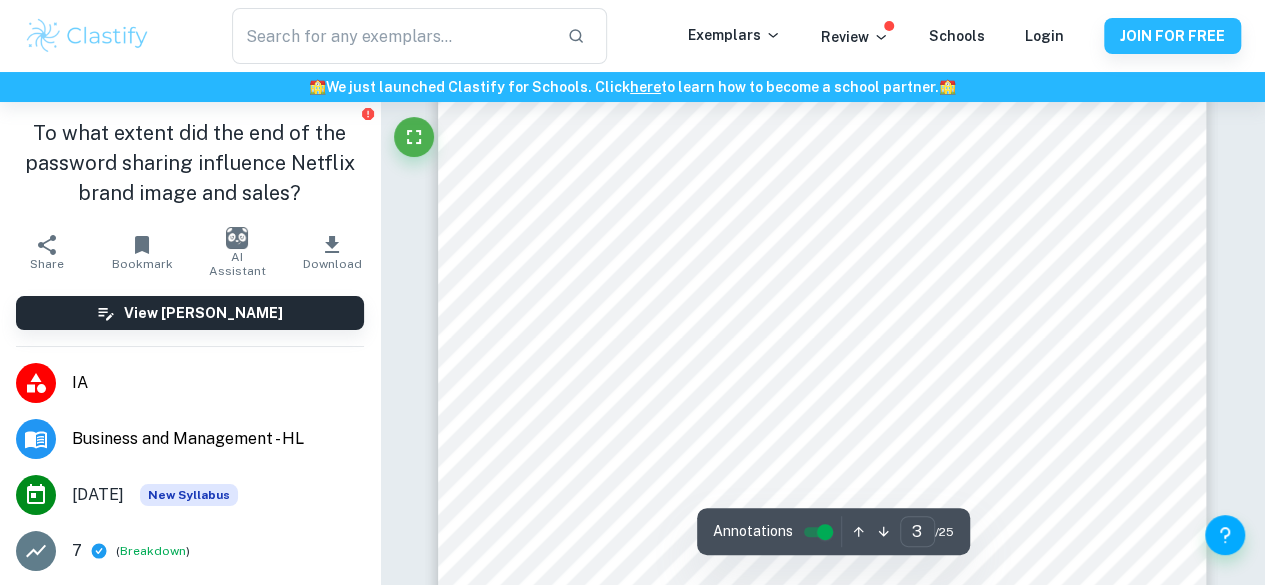 scroll, scrollTop: 2995, scrollLeft: 0, axis: vertical 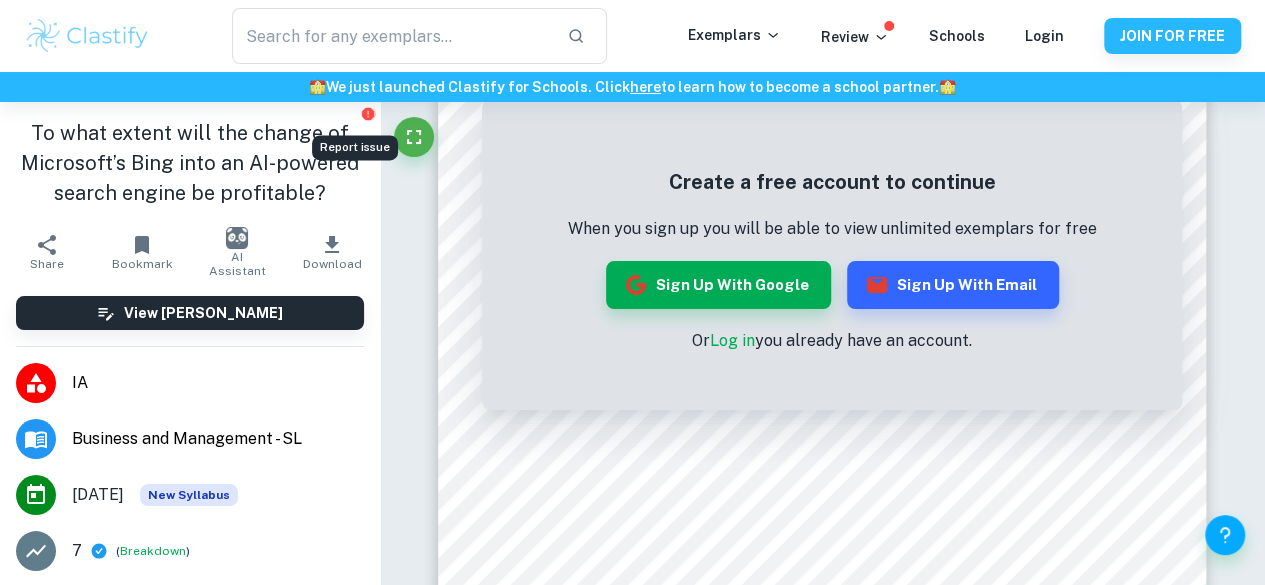 click 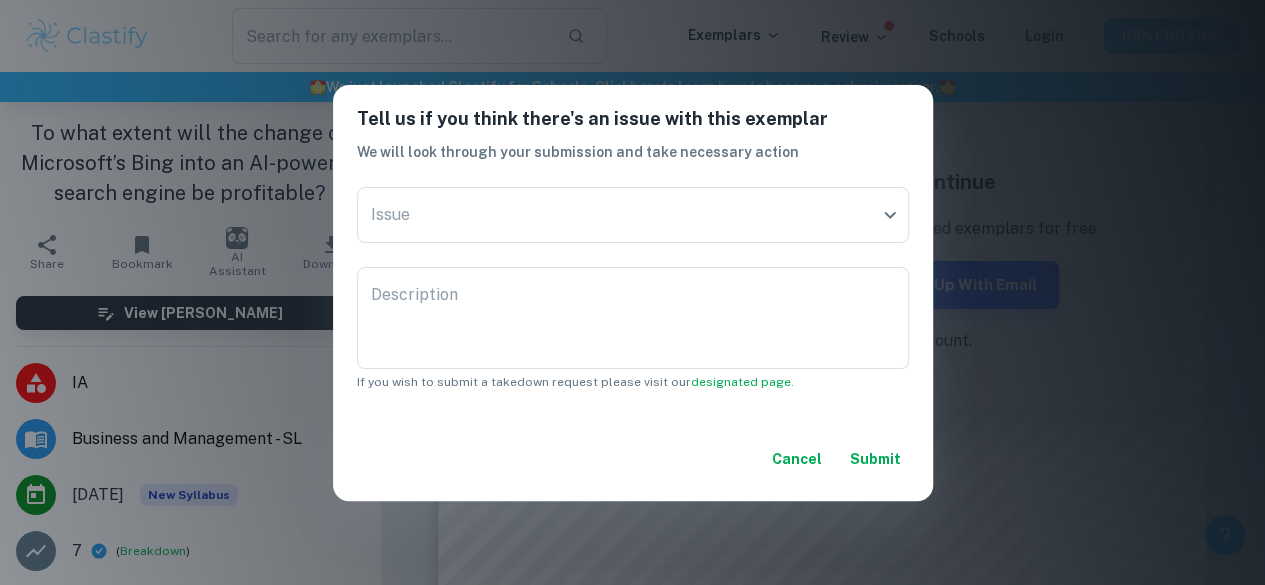 click on "Tell us if you think there's an issue with this exemplar We will look through your submission and take necessary action Issue ​ Issue Description x Description If you wish to submit a takedown request please visit our  designated page . Cancel Submit" at bounding box center [632, 292] 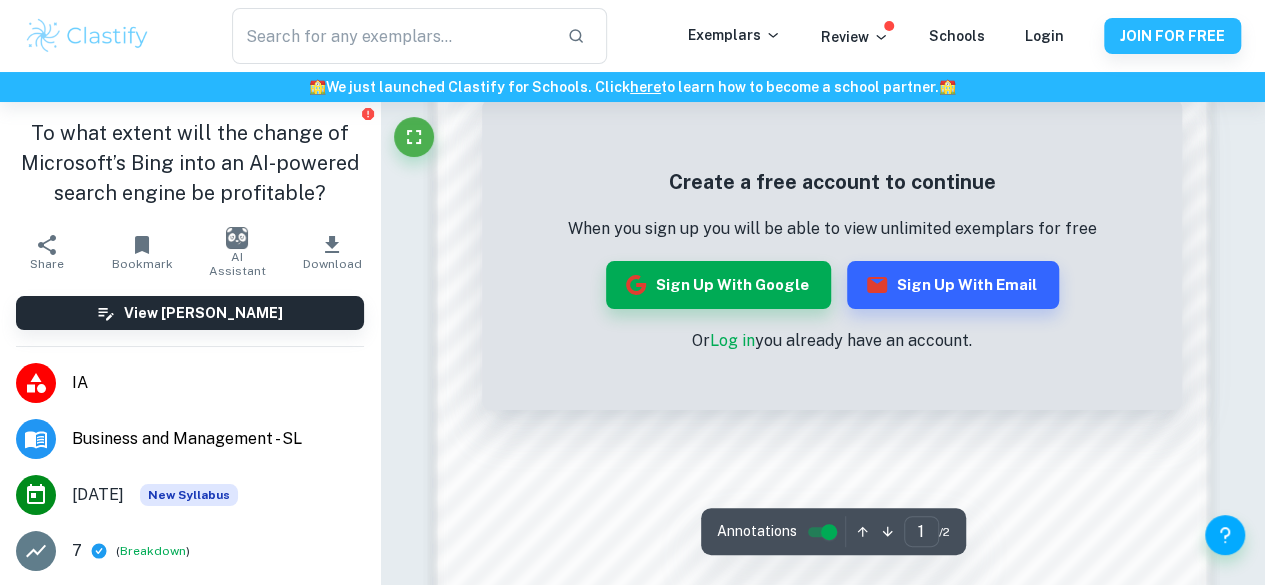 scroll, scrollTop: 1098, scrollLeft: 0, axis: vertical 